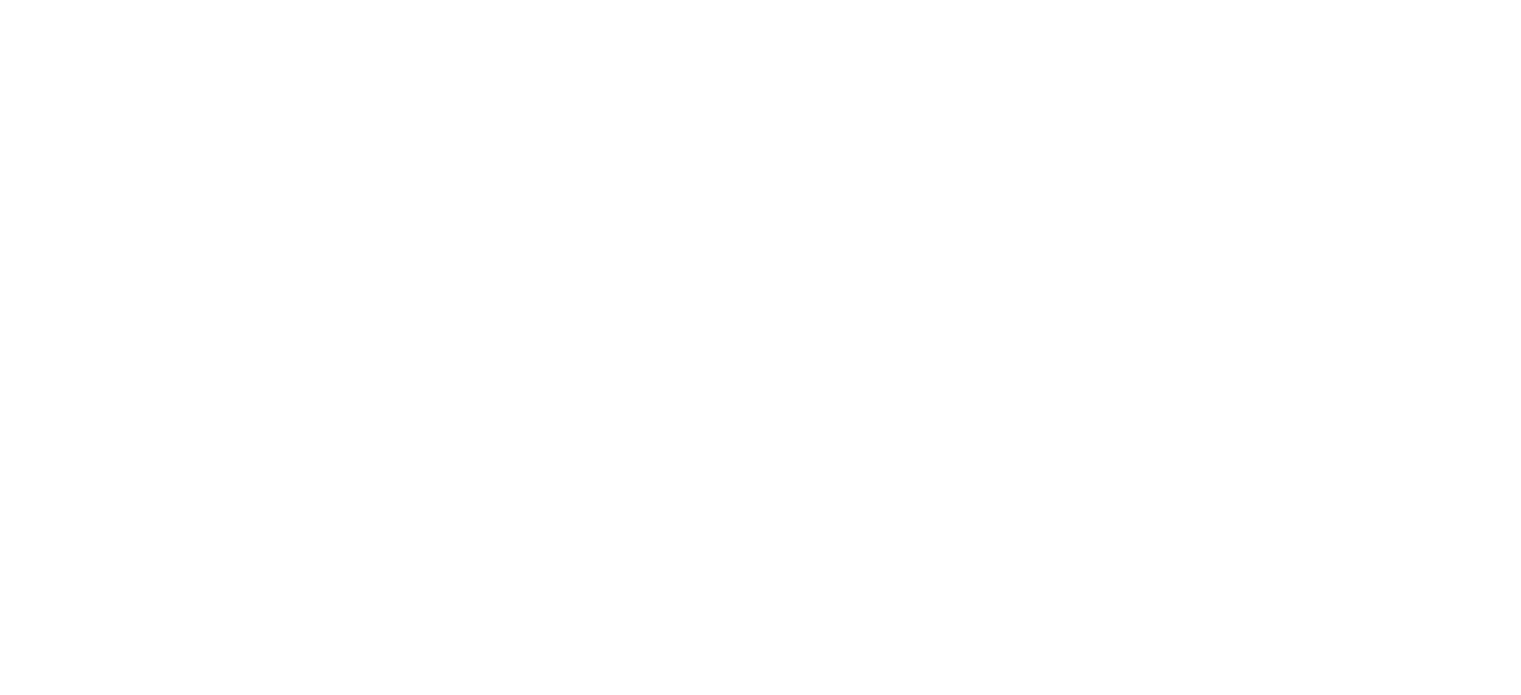 scroll, scrollTop: 0, scrollLeft: 0, axis: both 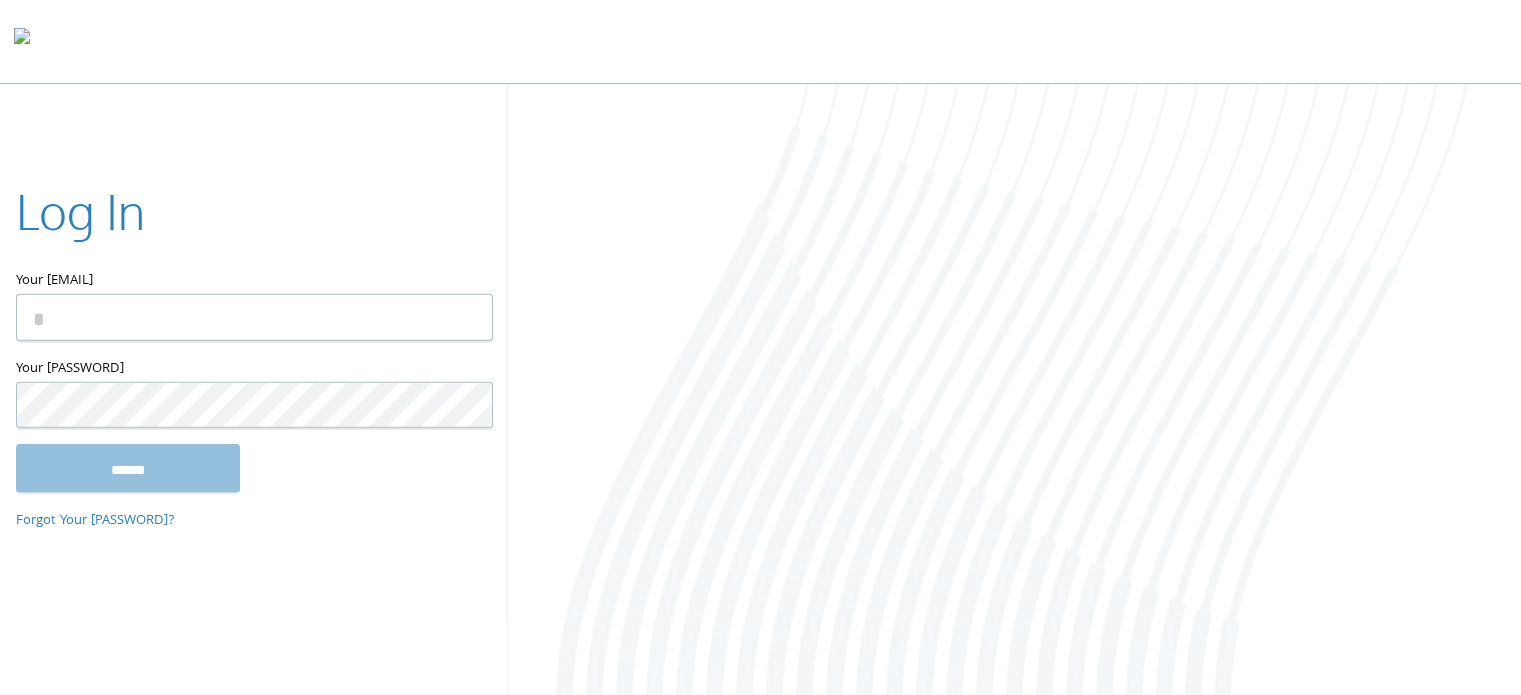 type on "**********" 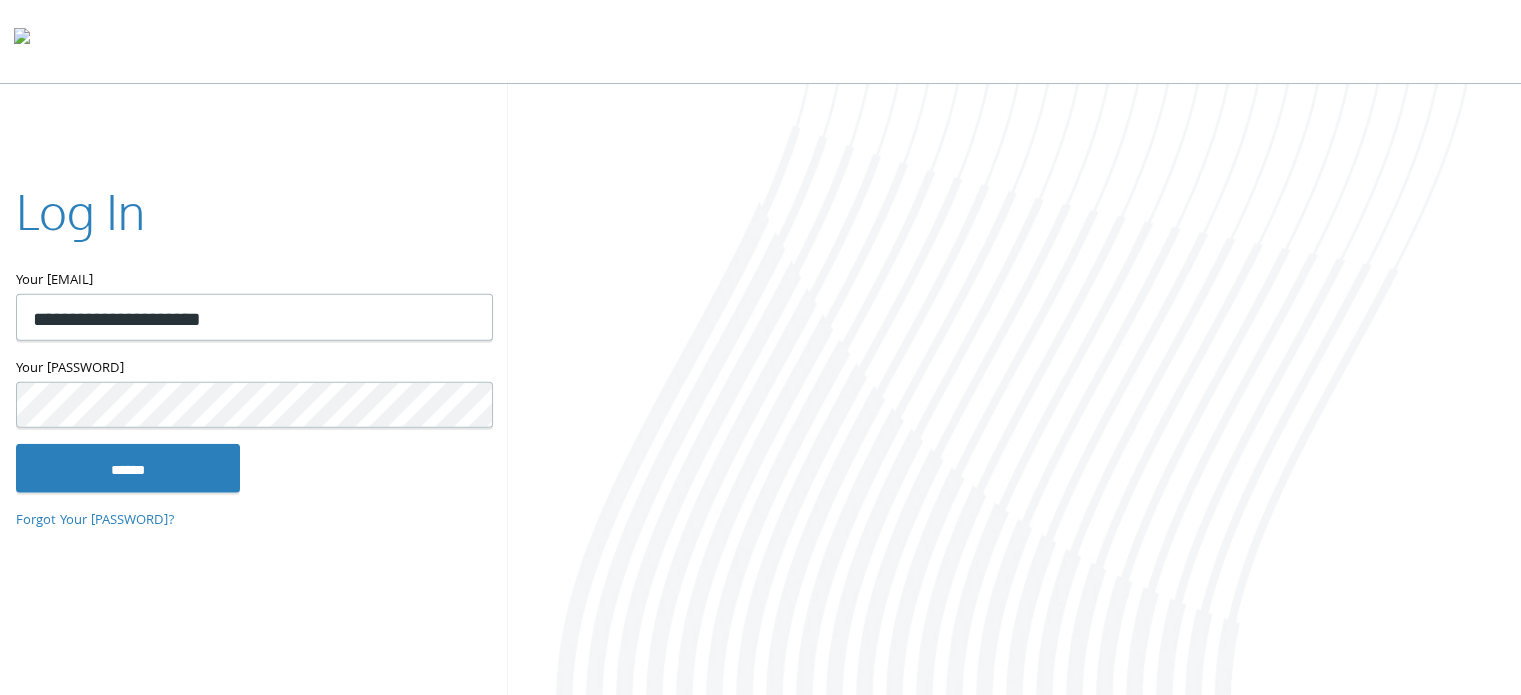click on "******" at bounding box center (128, 468) 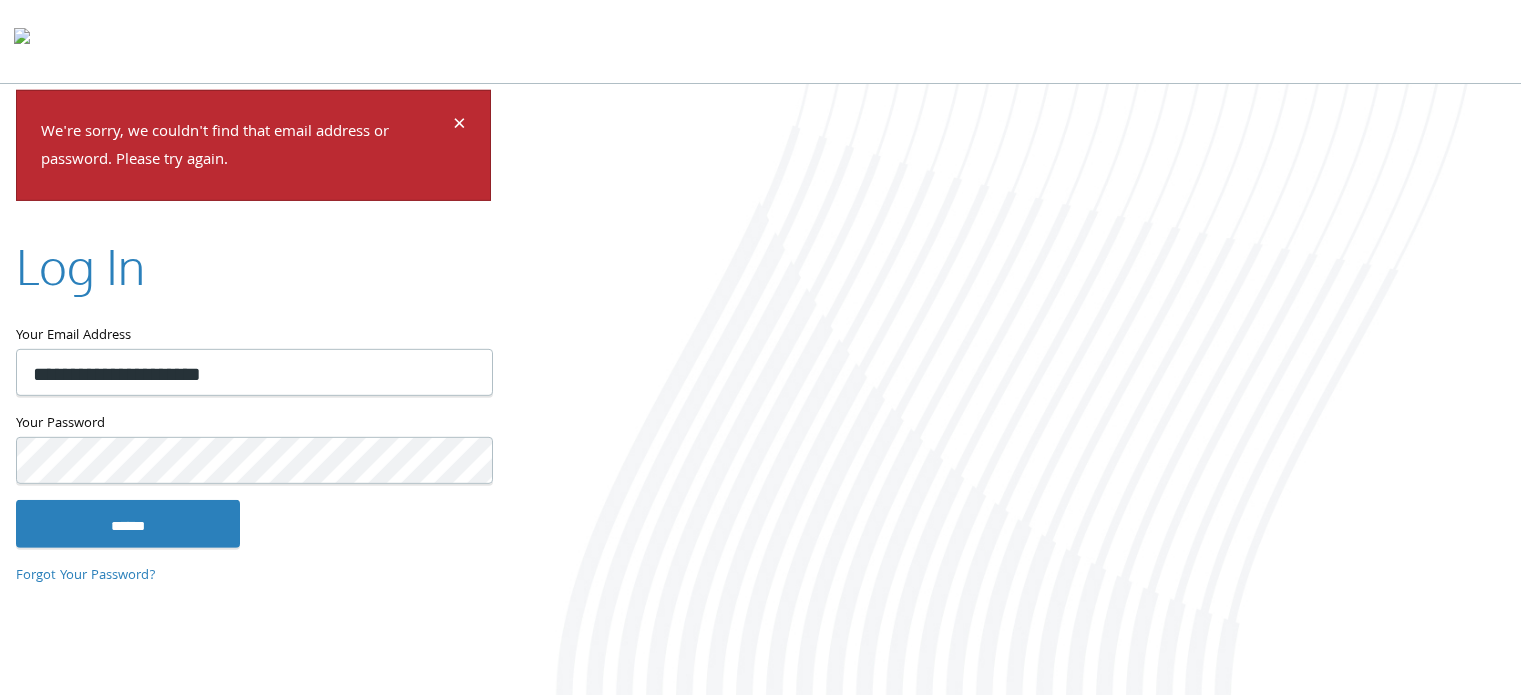 scroll, scrollTop: 0, scrollLeft: 0, axis: both 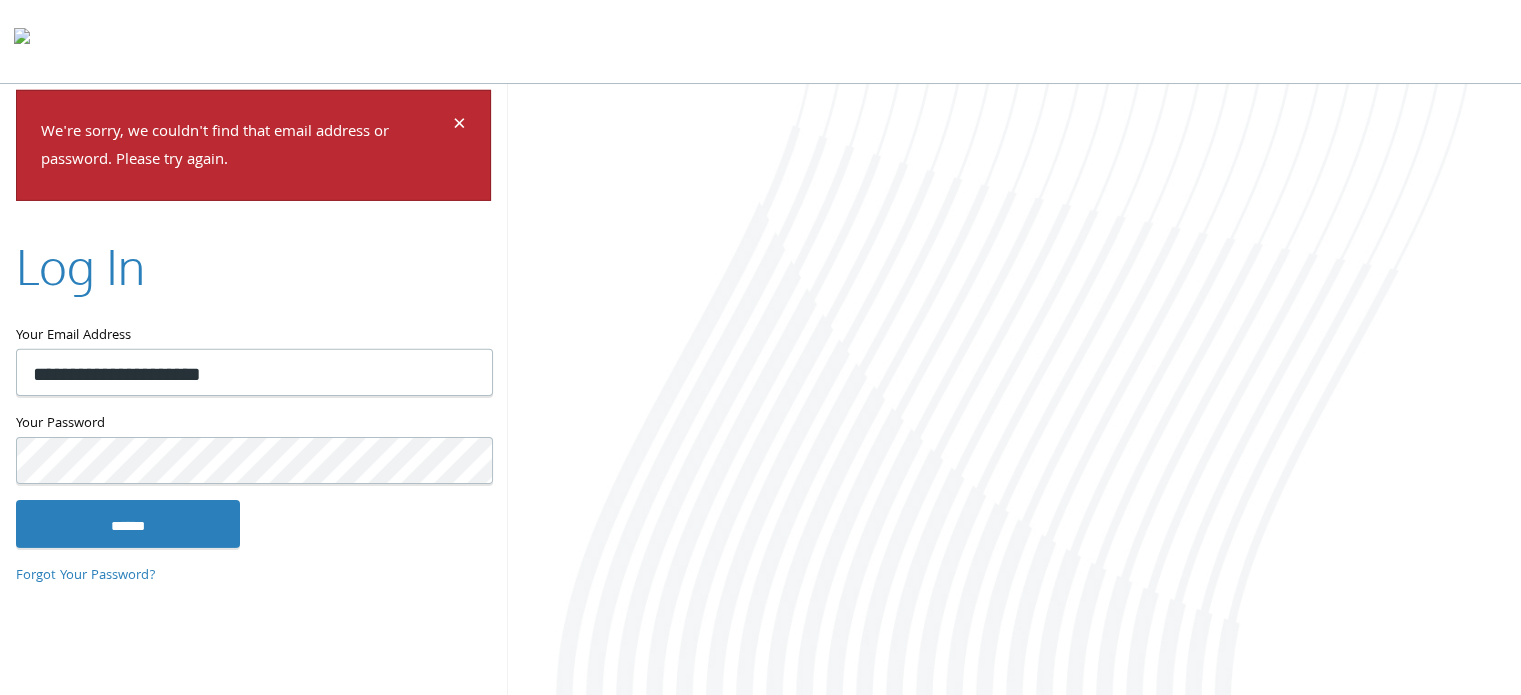 click on "******" at bounding box center [128, 524] 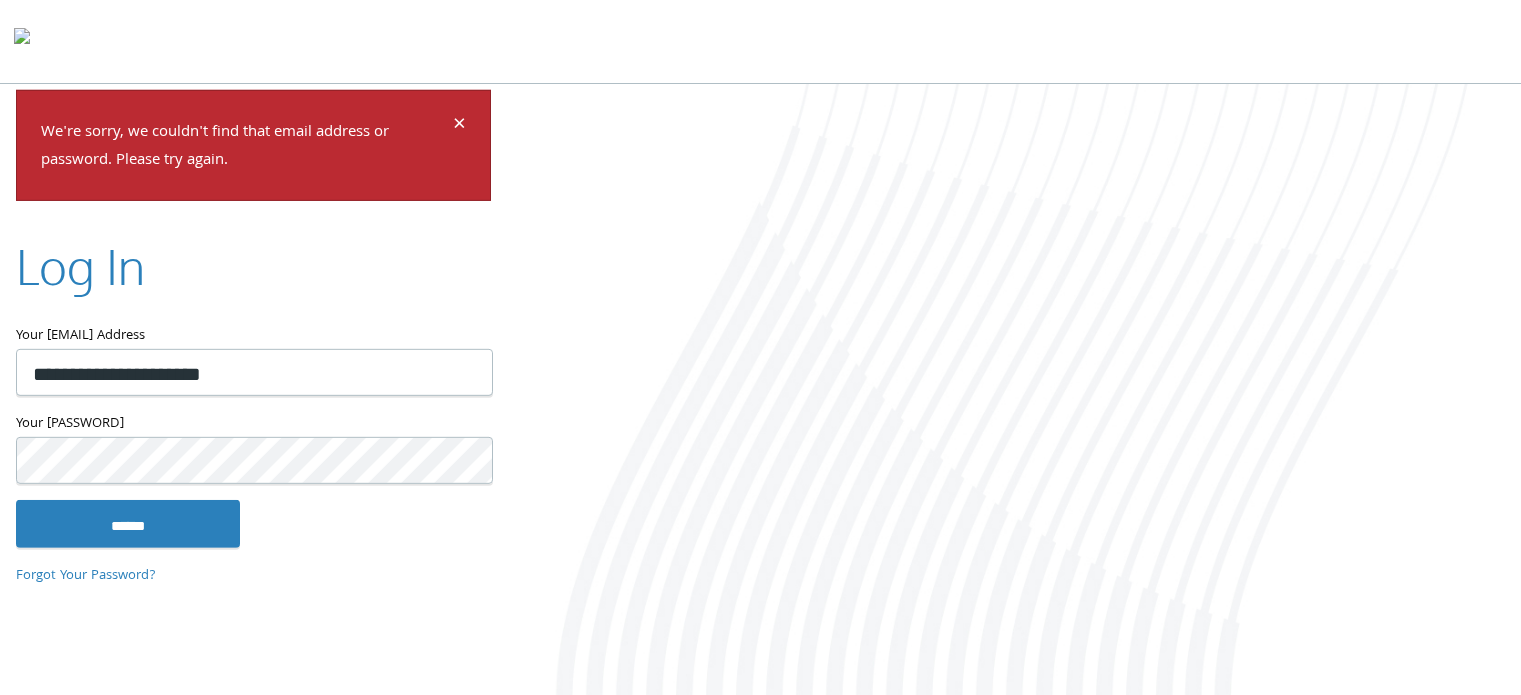 scroll, scrollTop: 0, scrollLeft: 0, axis: both 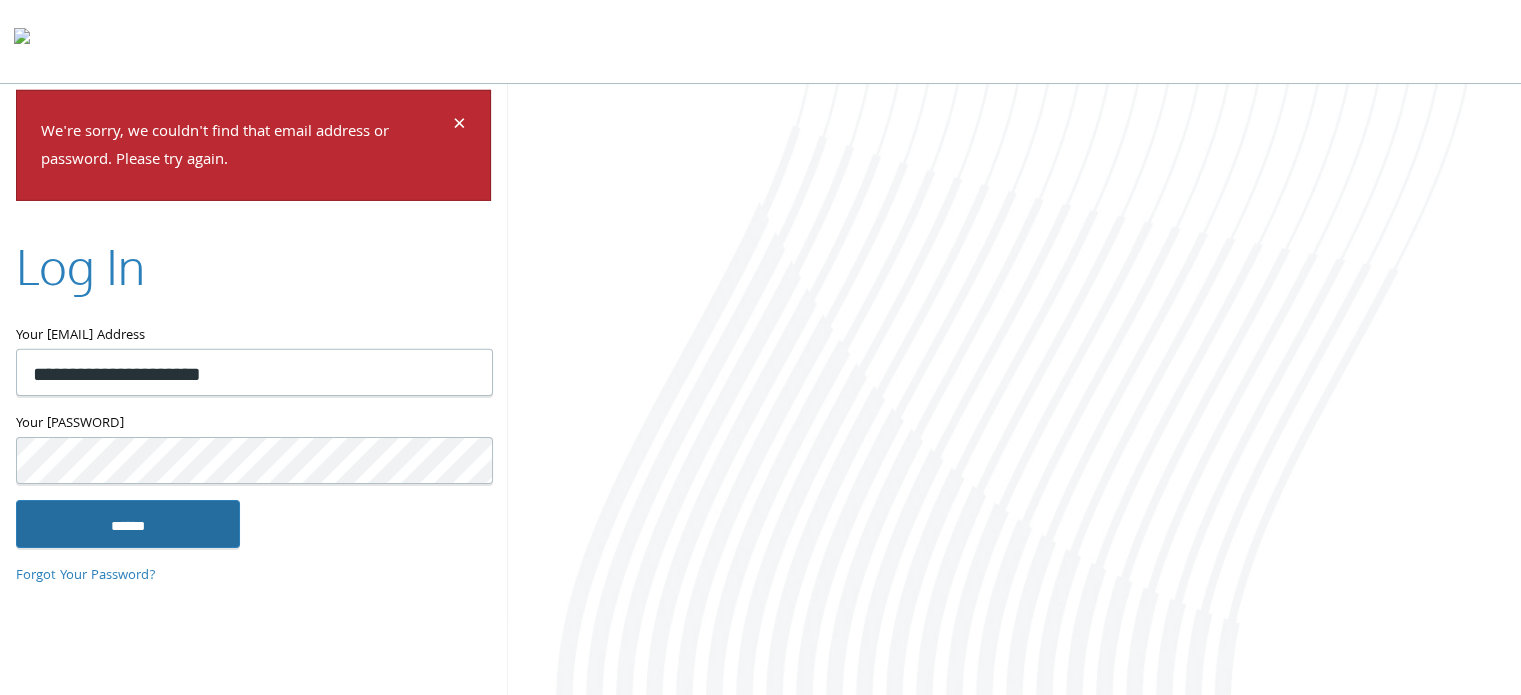 click on "******" at bounding box center (128, 524) 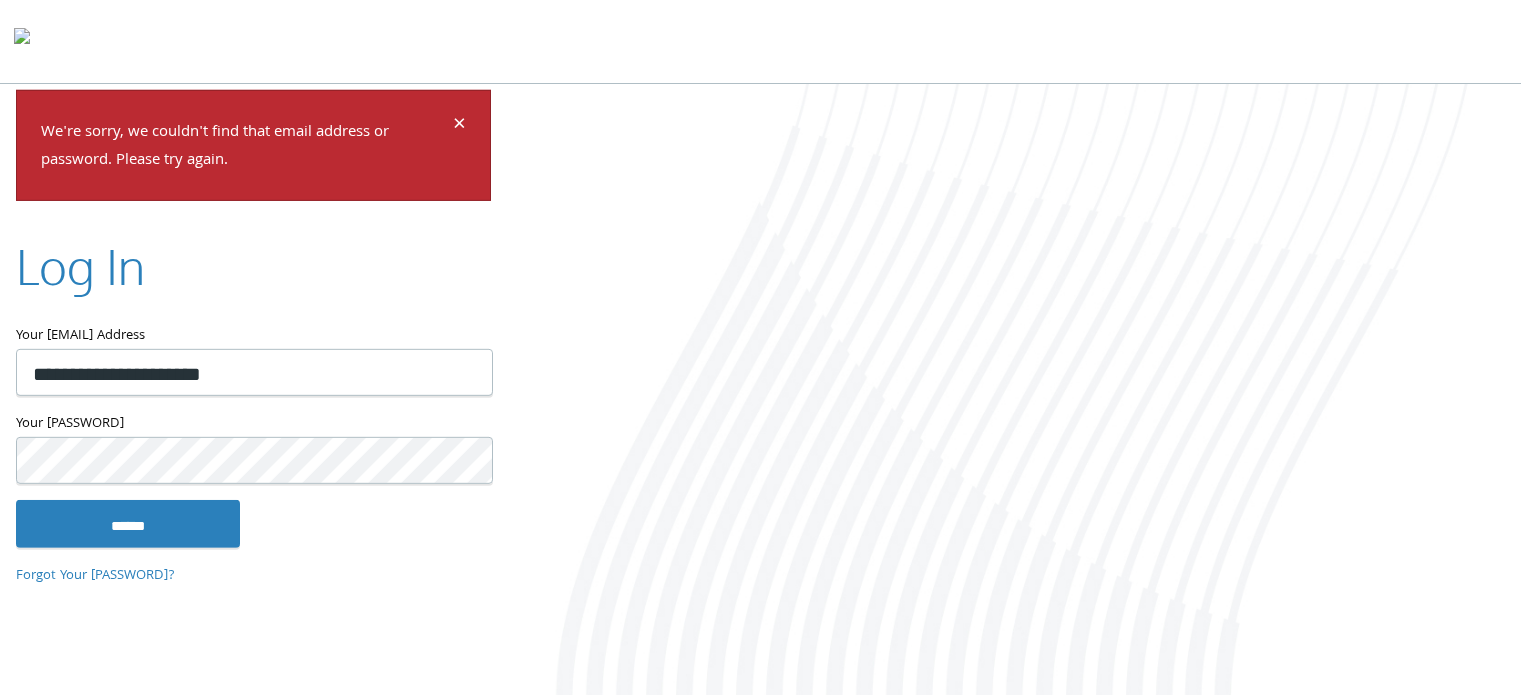 scroll, scrollTop: 0, scrollLeft: 0, axis: both 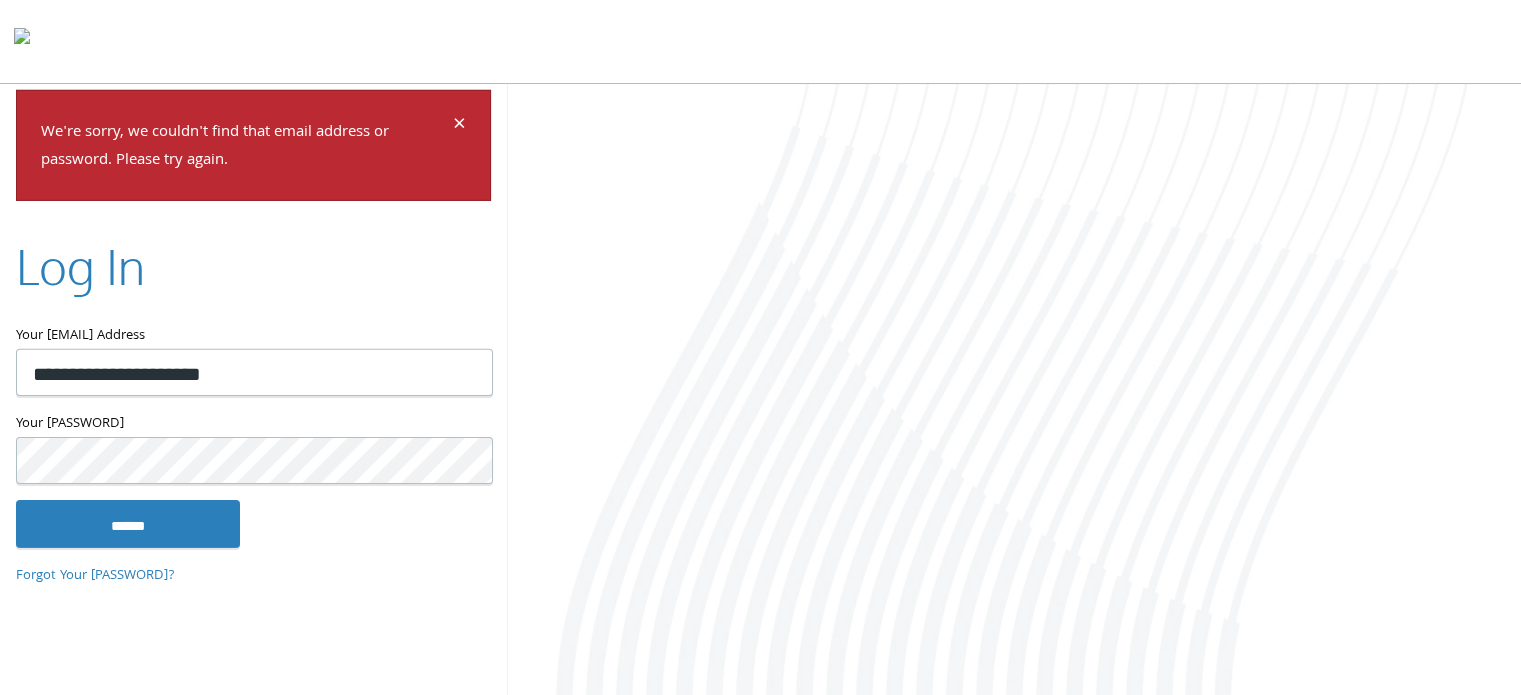 click on "Forgot Your Password?" at bounding box center (95, 576) 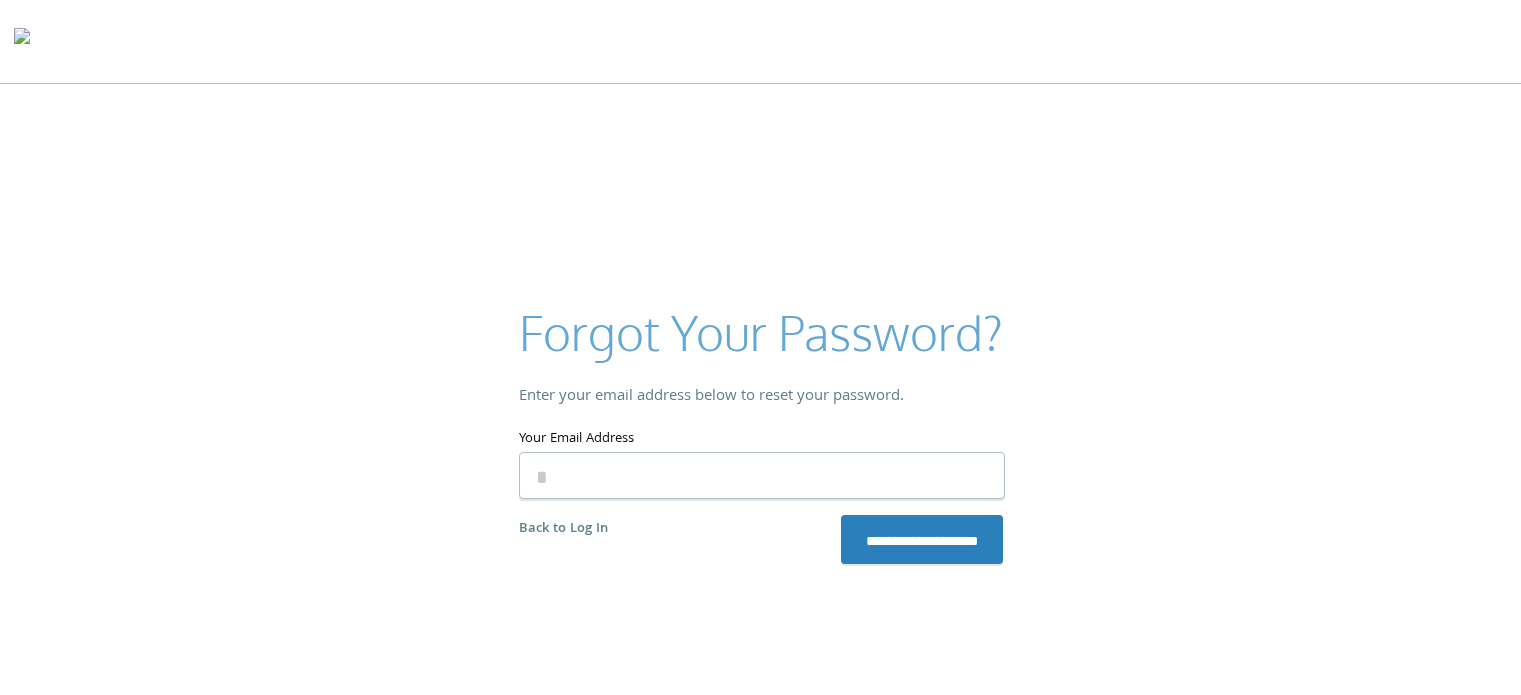 scroll, scrollTop: 0, scrollLeft: 0, axis: both 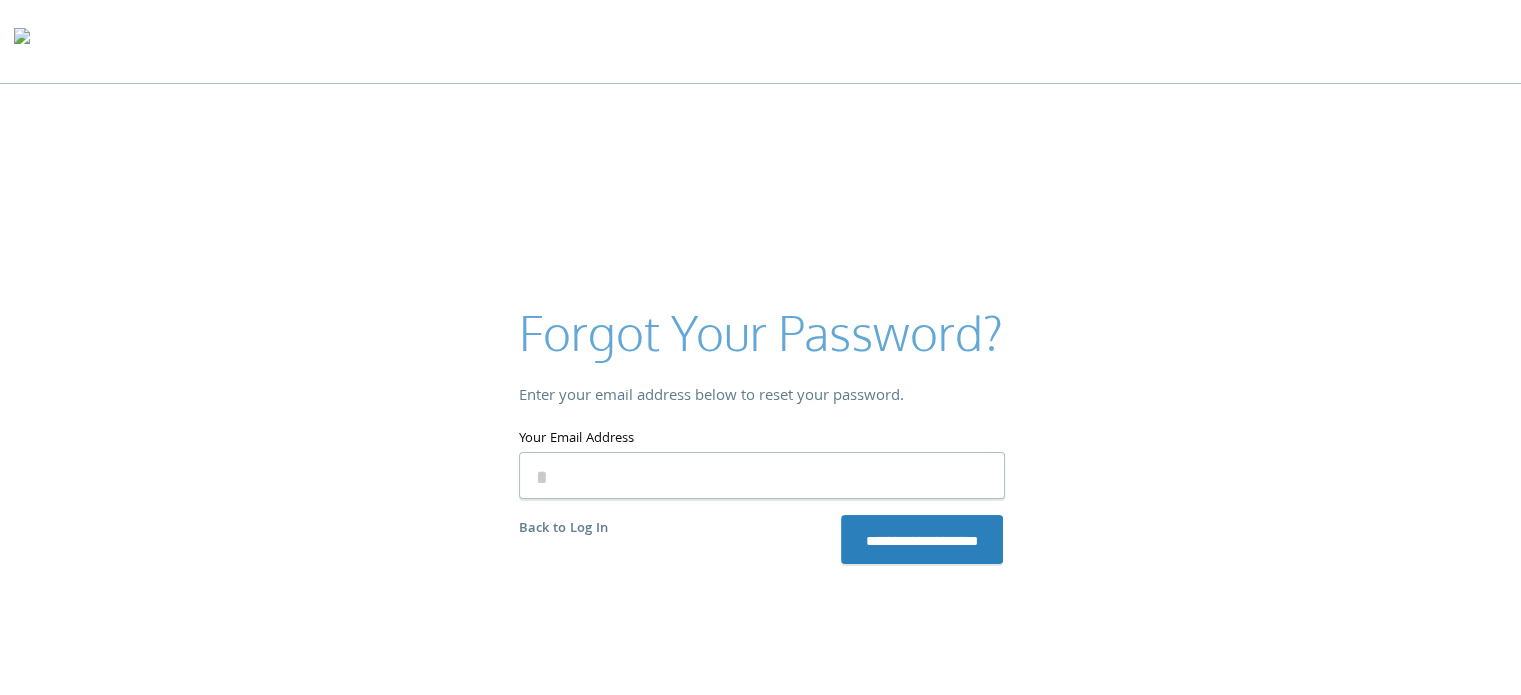 click on "Your Email Address" at bounding box center [762, 475] 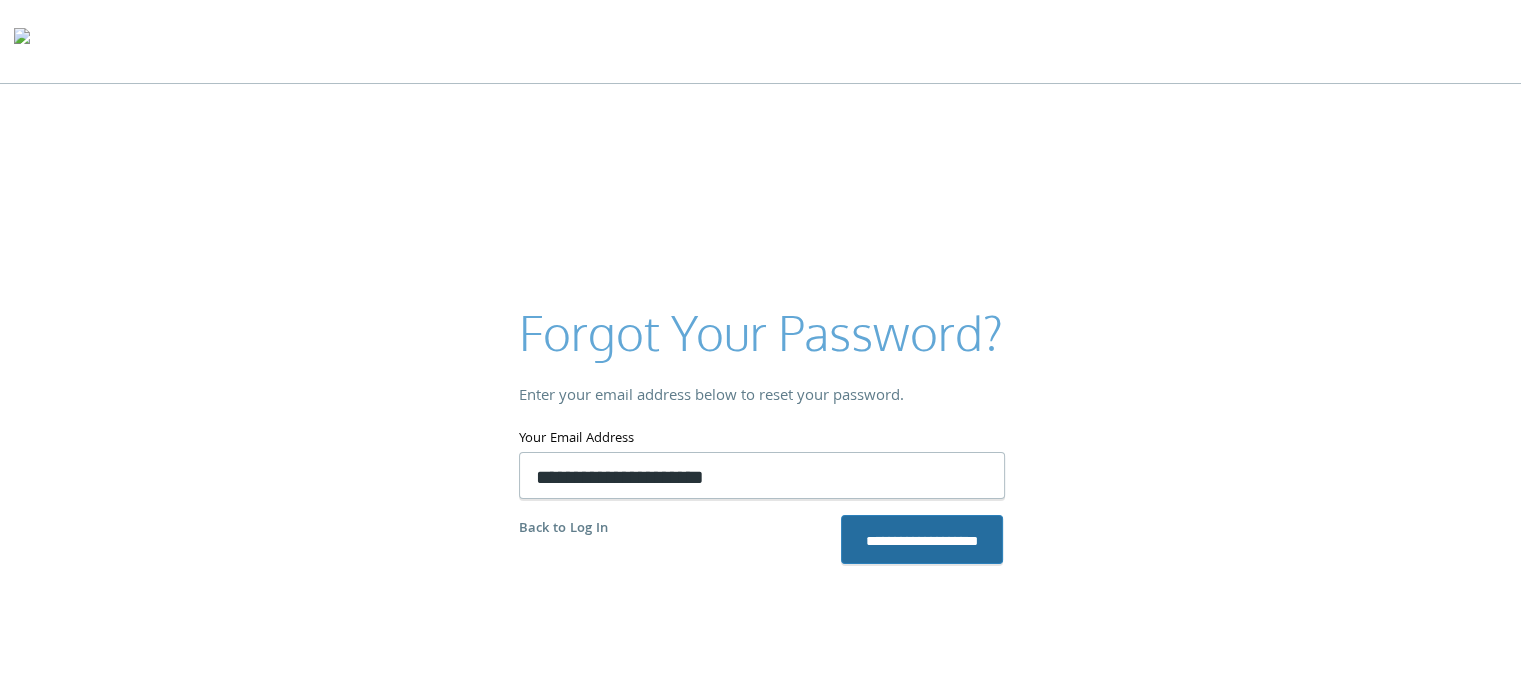 click on "**********" at bounding box center [922, 539] 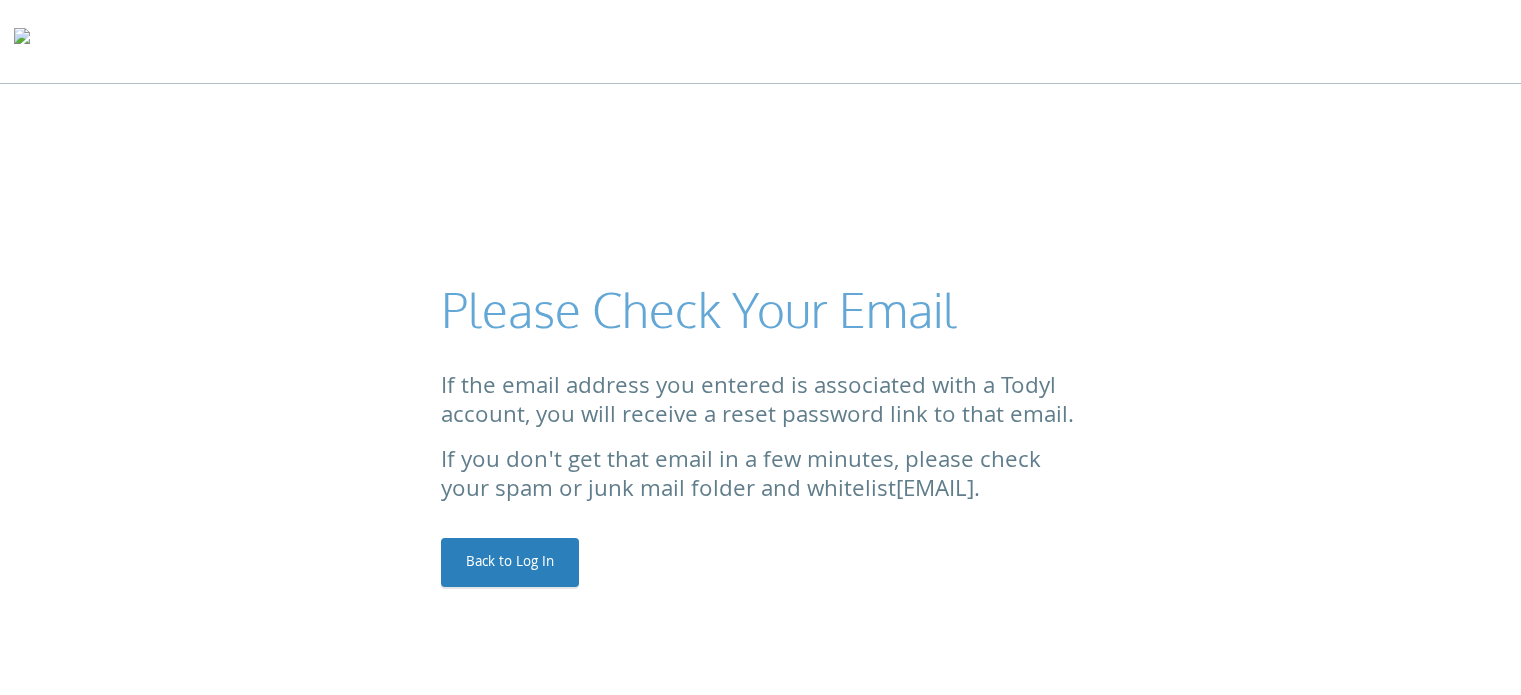 scroll, scrollTop: 0, scrollLeft: 0, axis: both 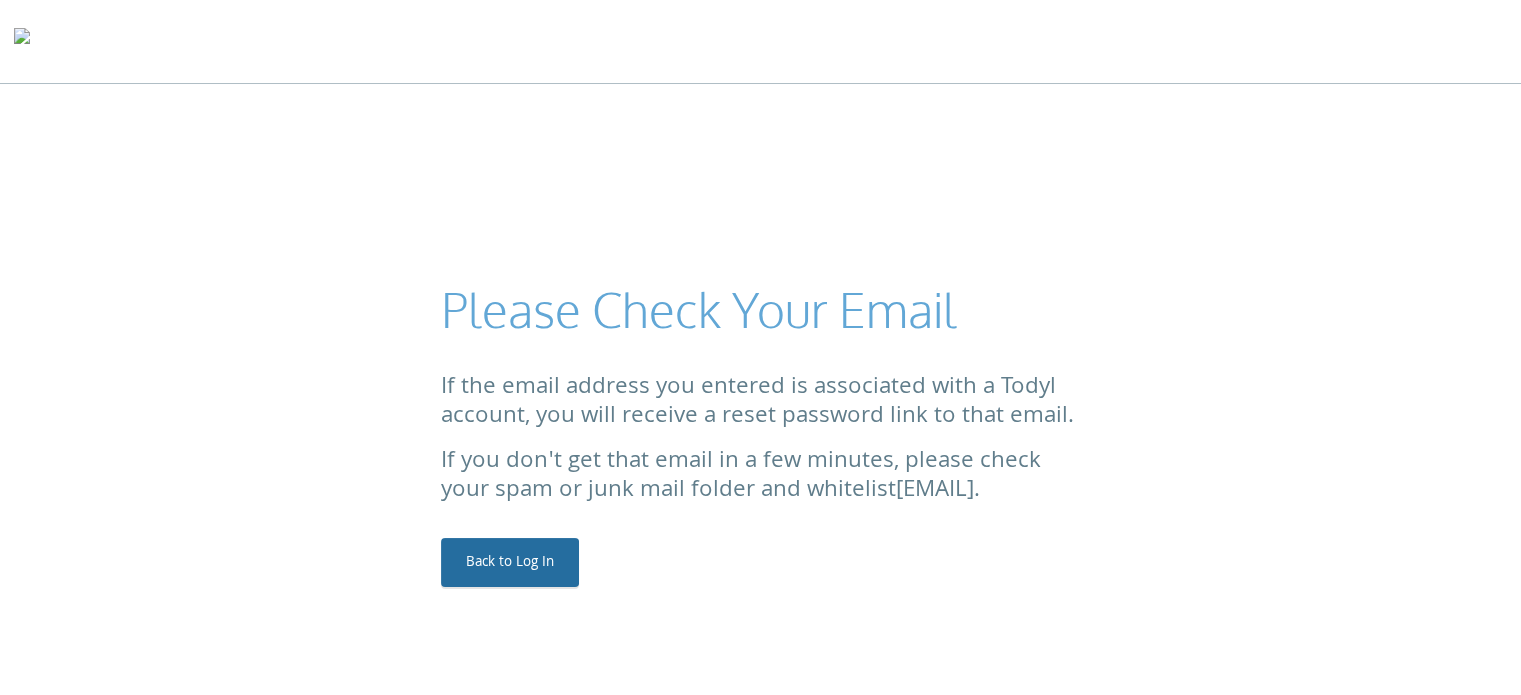 click on "Back to Log In" at bounding box center [510, 562] 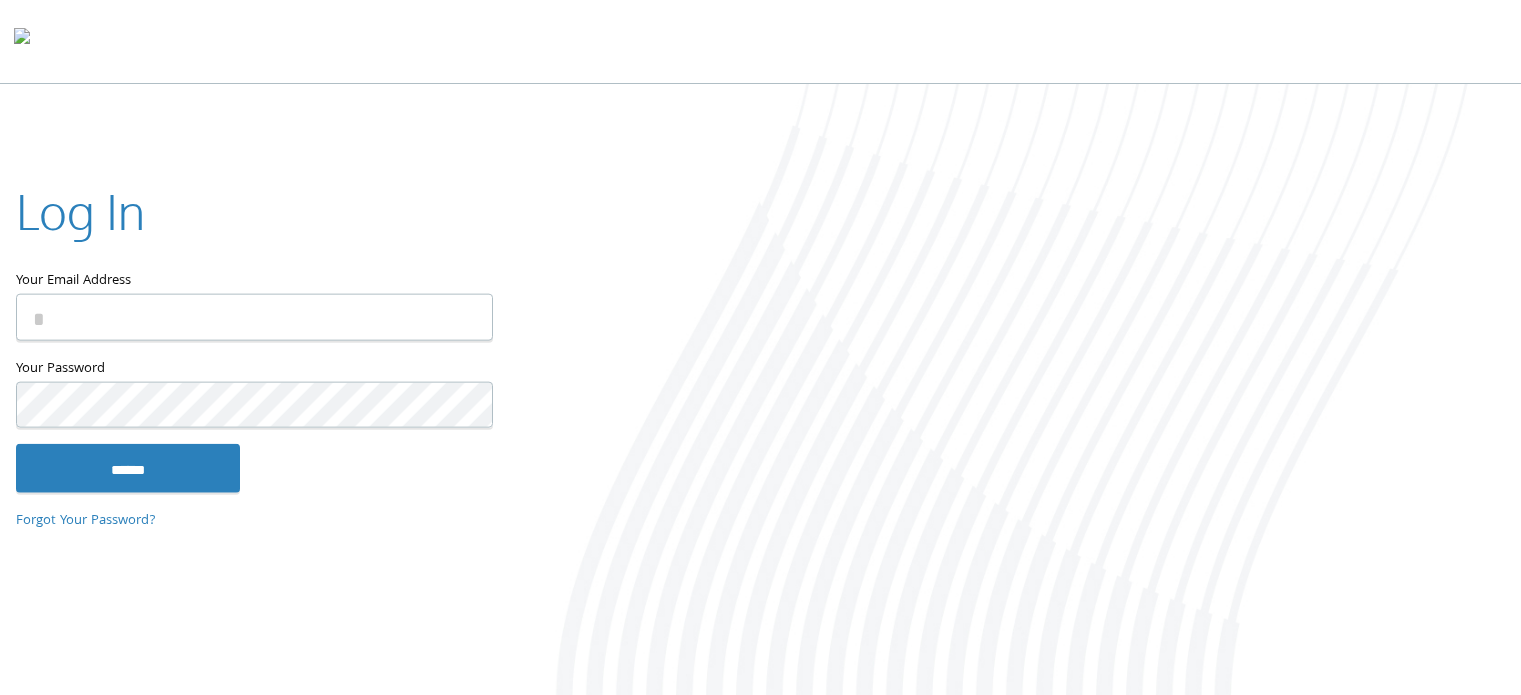 scroll, scrollTop: 0, scrollLeft: 0, axis: both 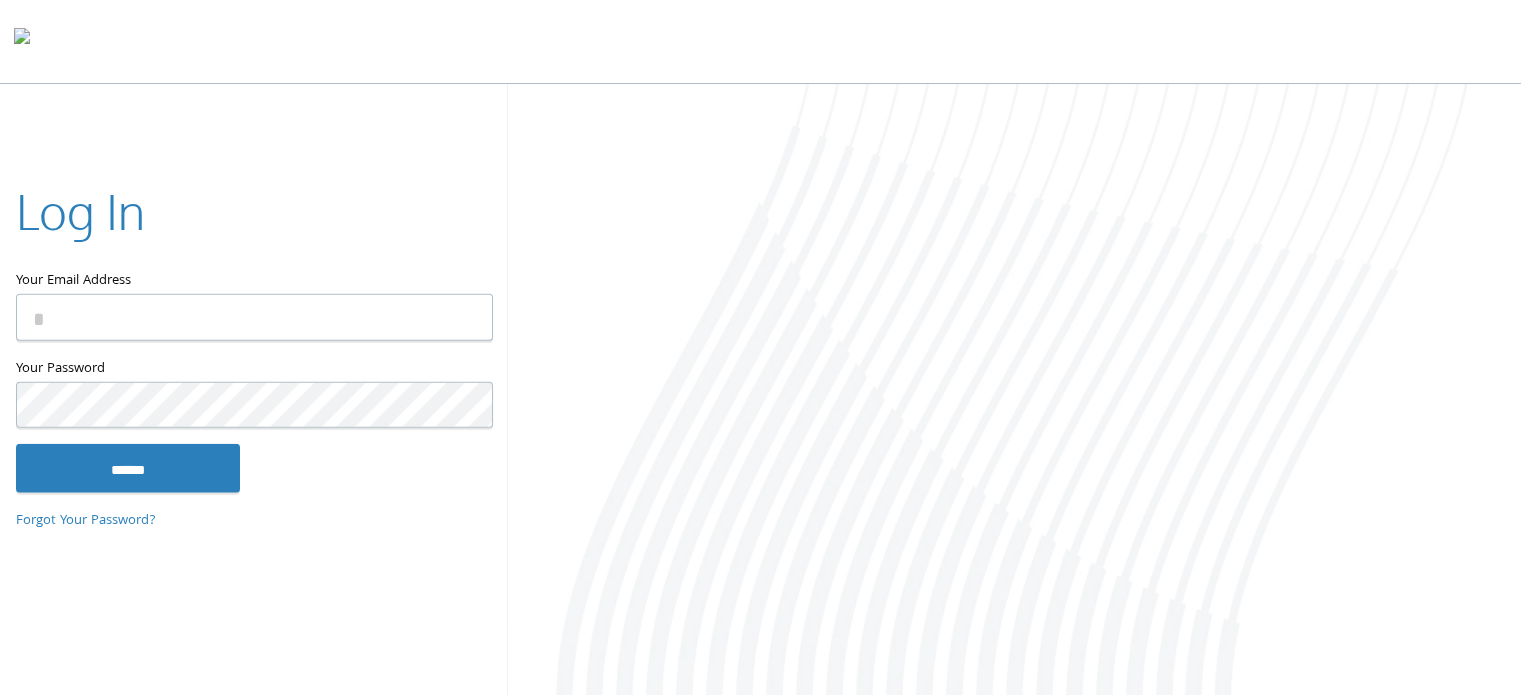 click on "Your Email Address" at bounding box center (254, 317) 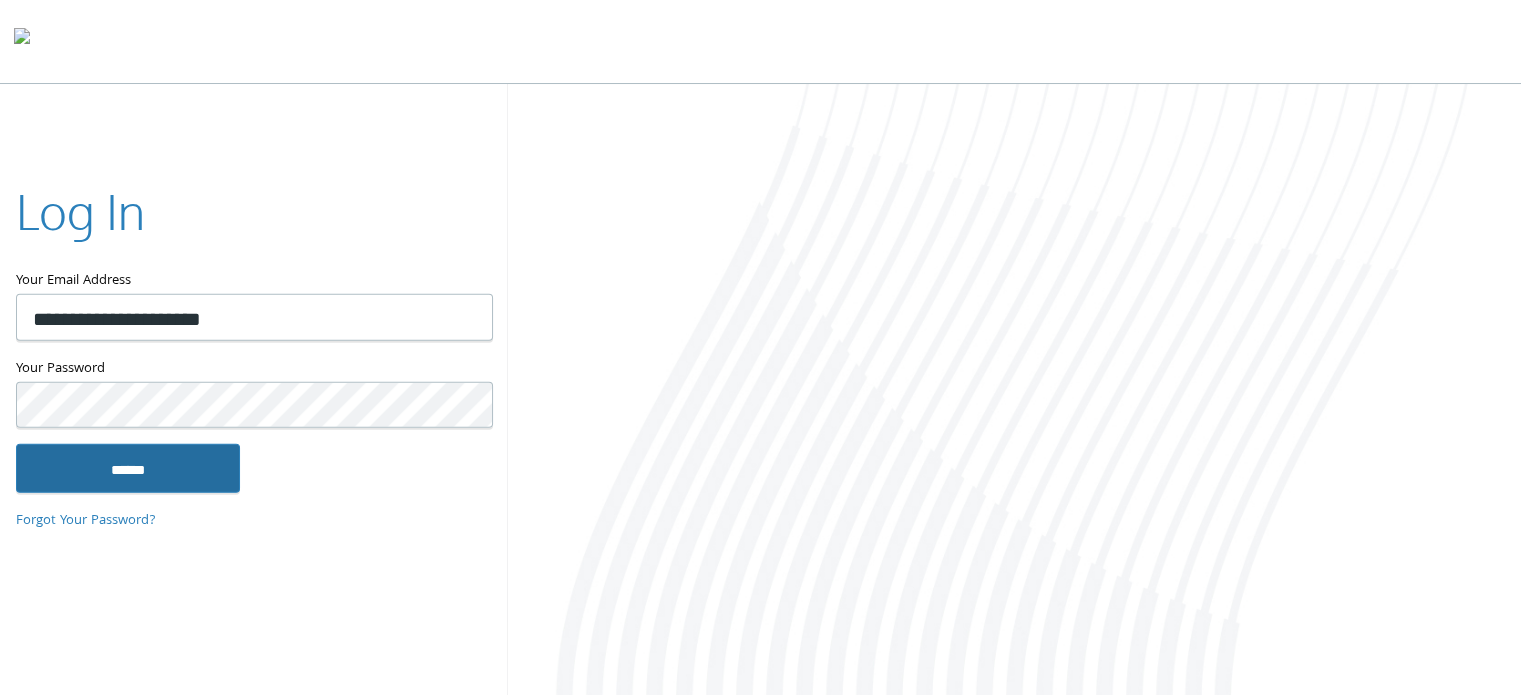 click on "******" at bounding box center [128, 468] 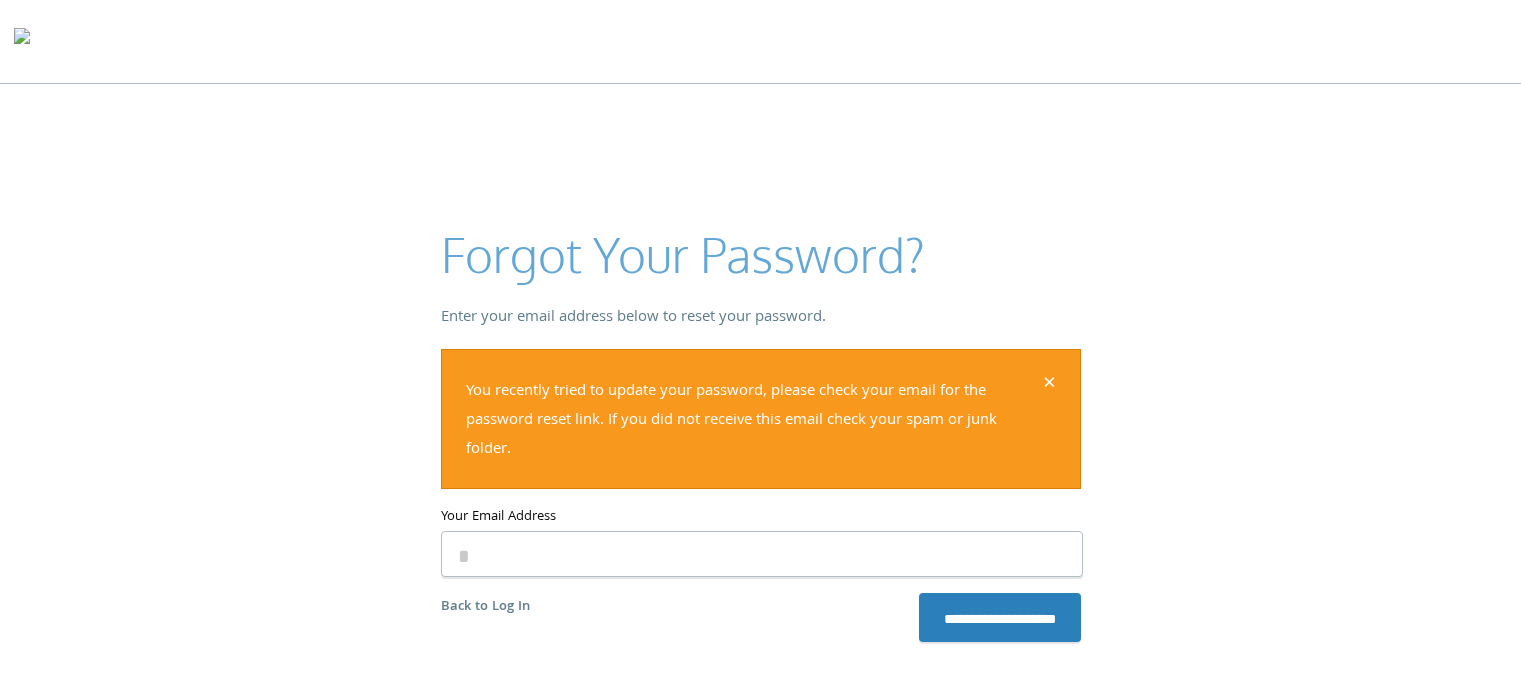 scroll, scrollTop: 0, scrollLeft: 0, axis: both 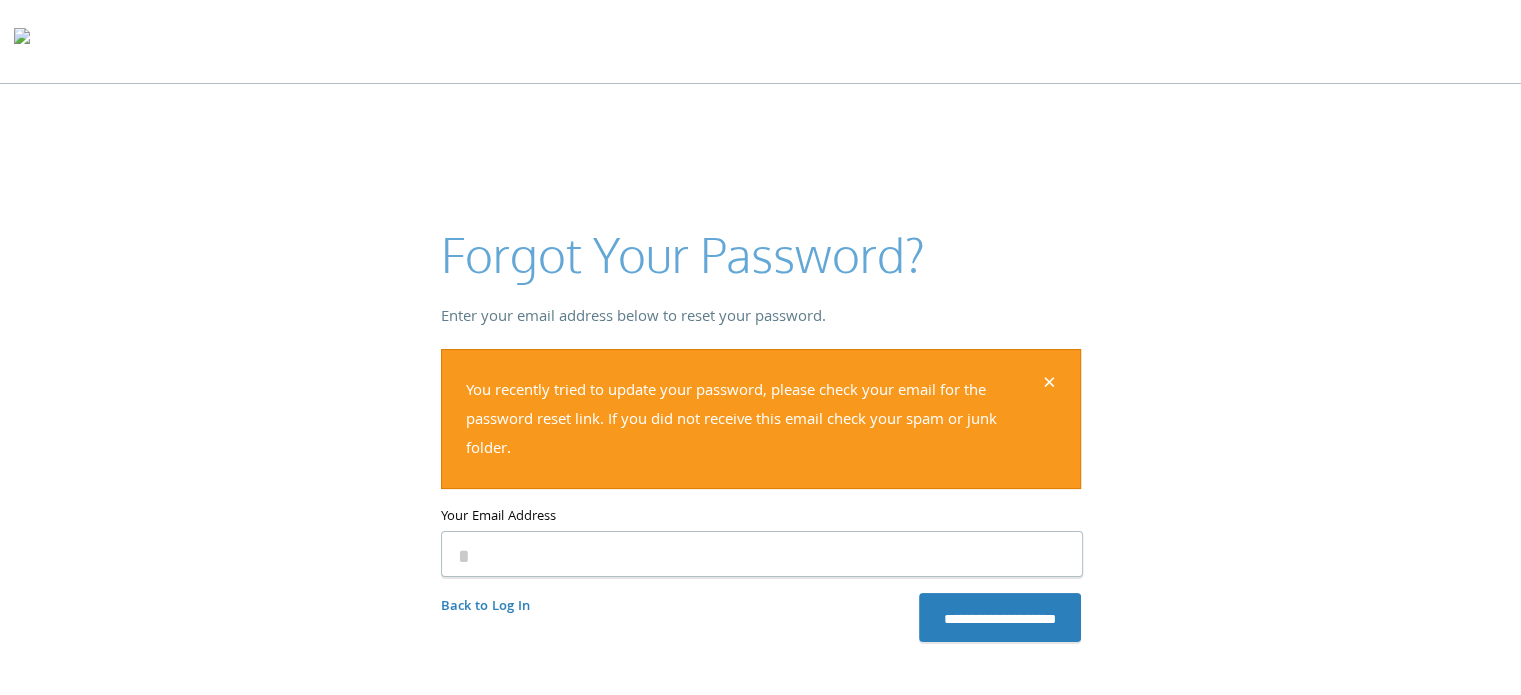 click on "Back to Log In" at bounding box center (485, 607) 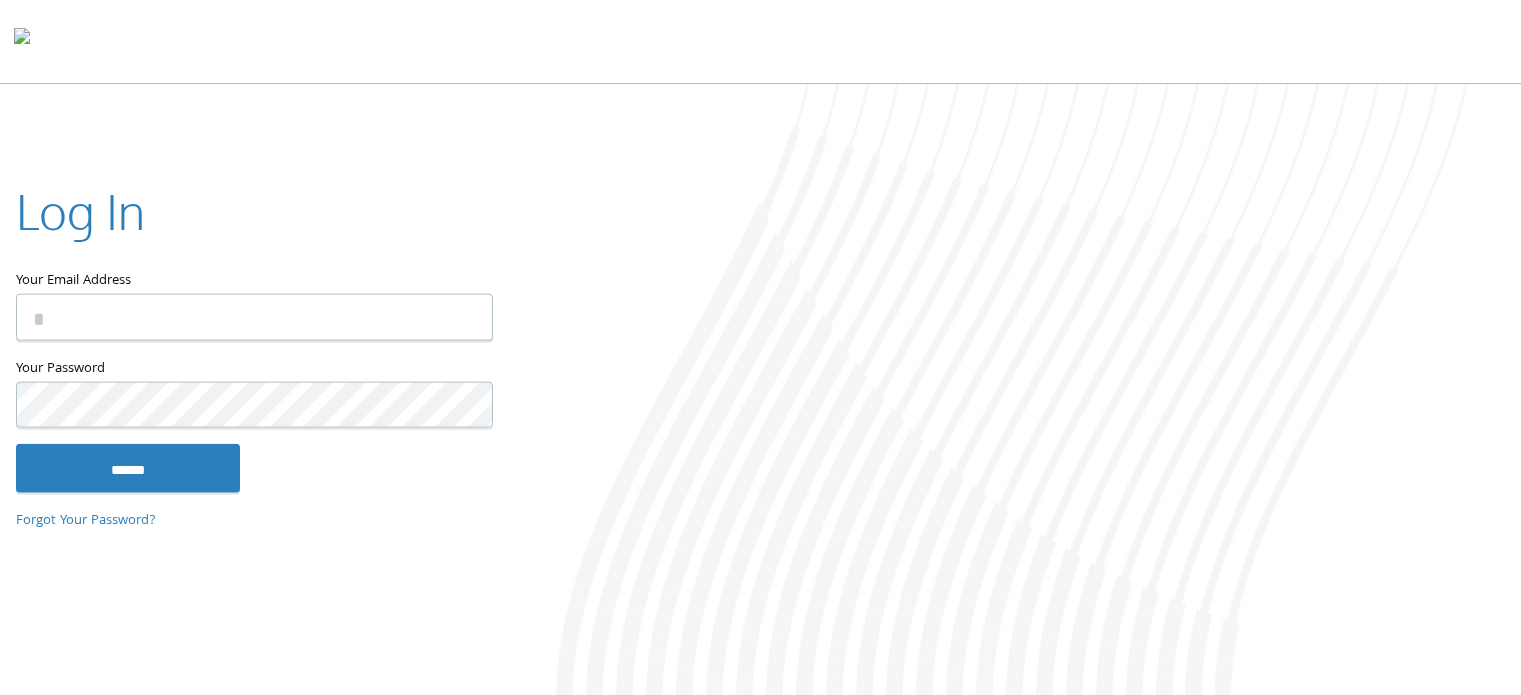 scroll, scrollTop: 0, scrollLeft: 0, axis: both 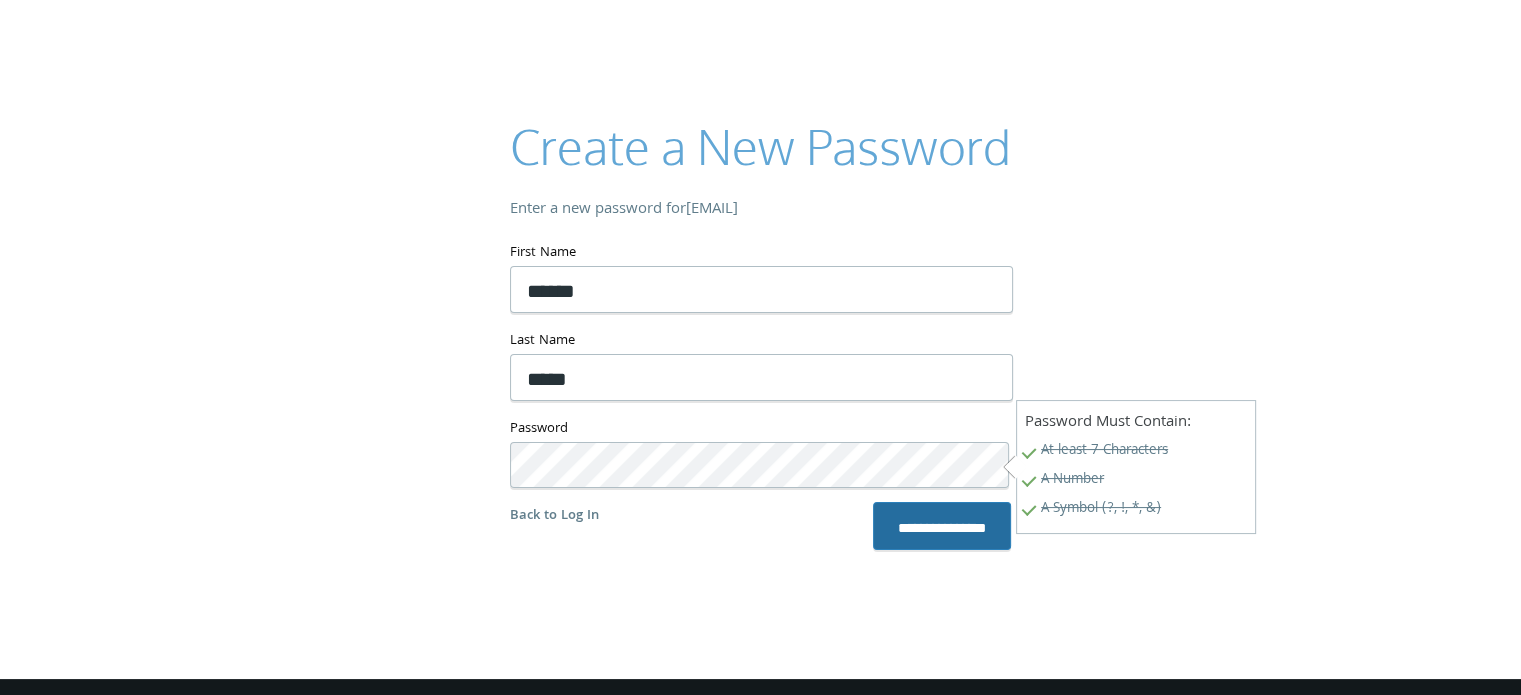 click on "**********" at bounding box center [942, 526] 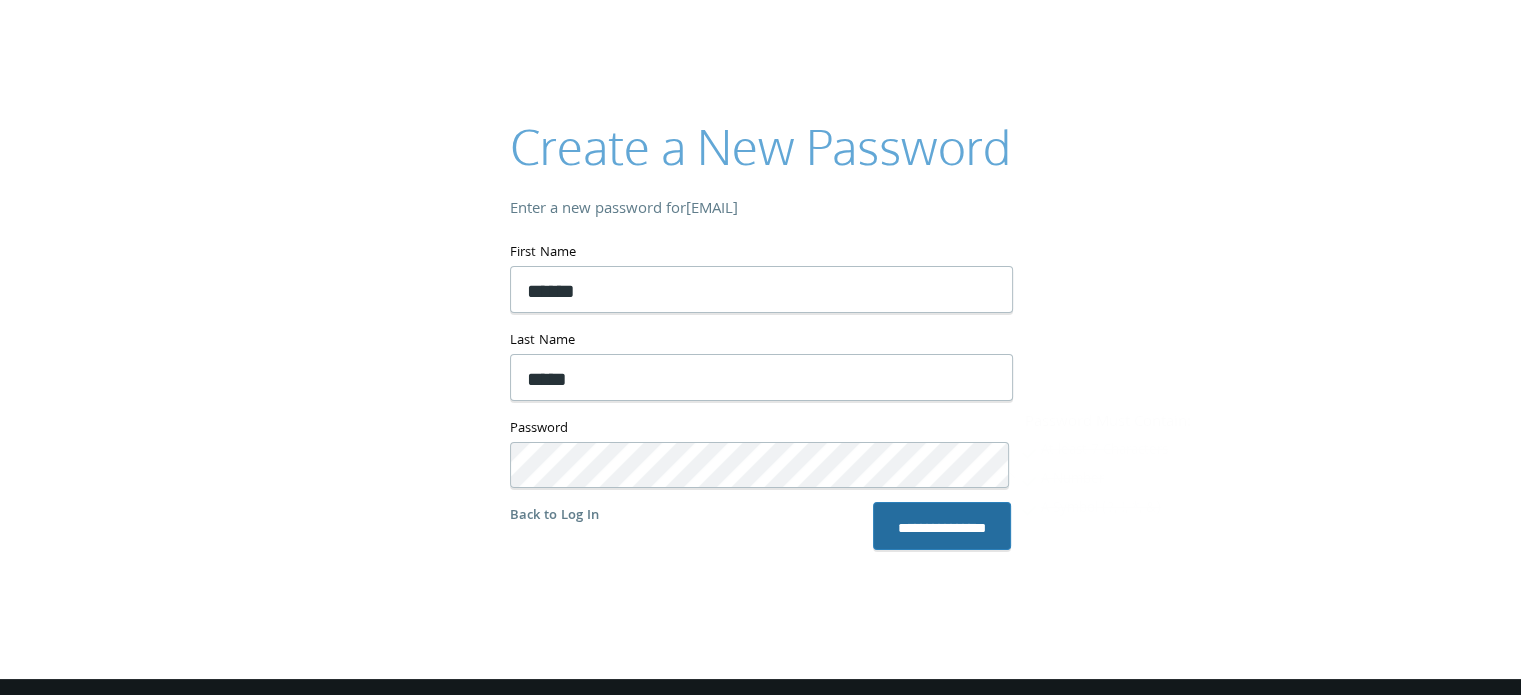 scroll, scrollTop: 99, scrollLeft: 0, axis: vertical 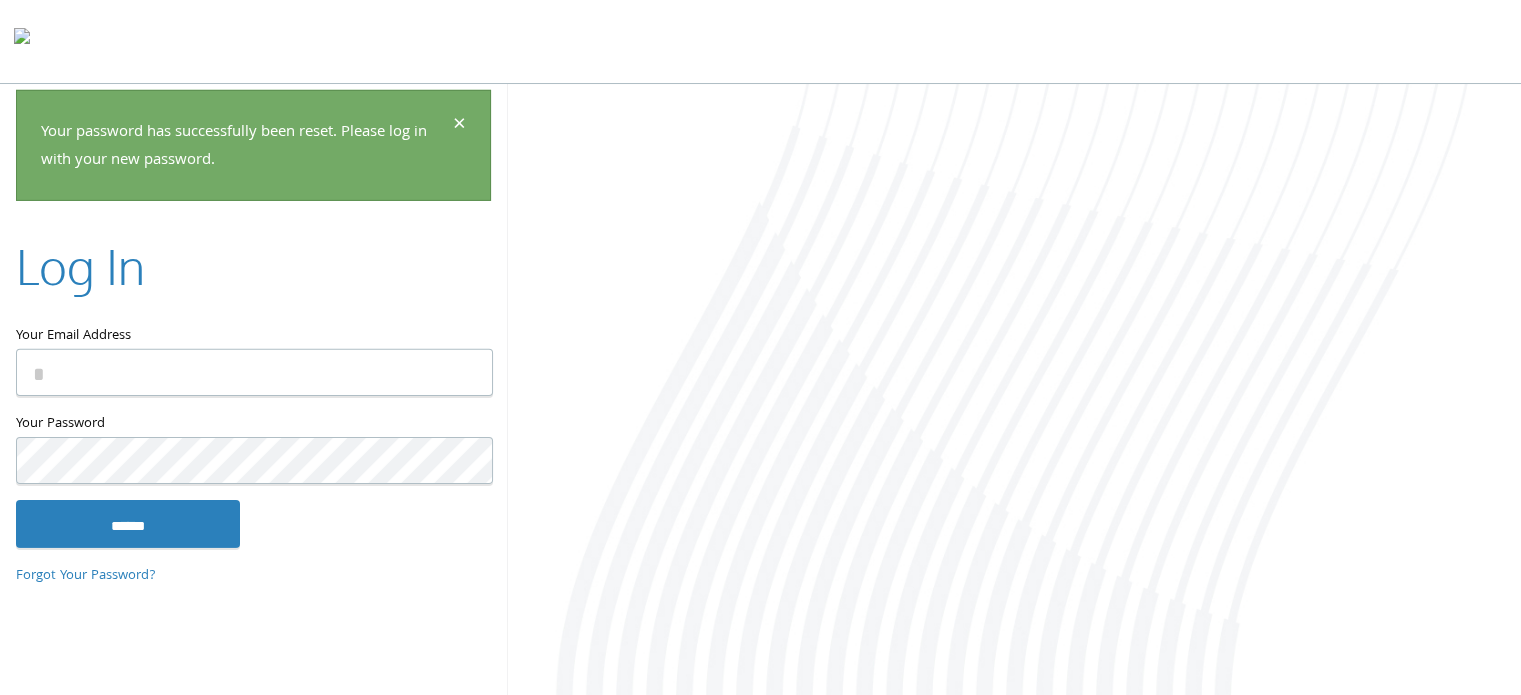 click on "Your Email Address" at bounding box center [254, 372] 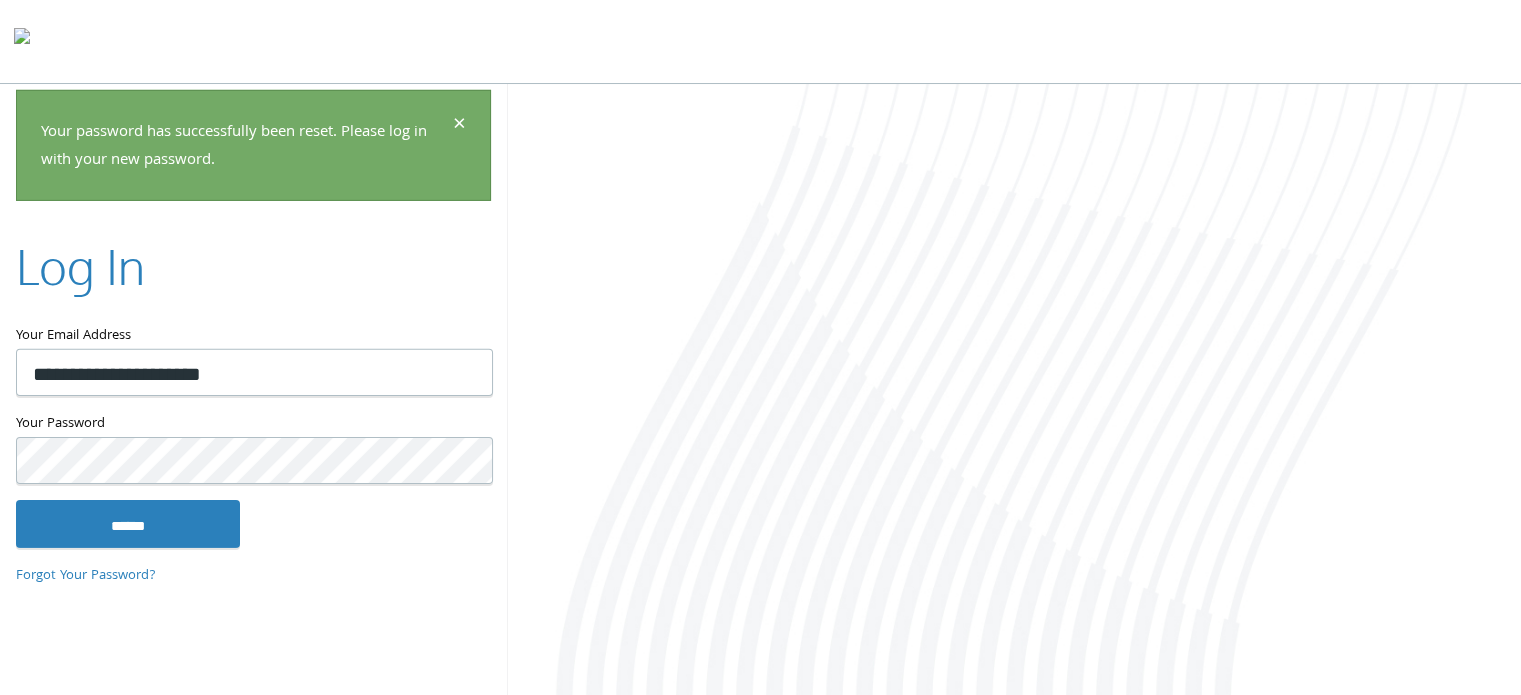 click on "******" at bounding box center [128, 524] 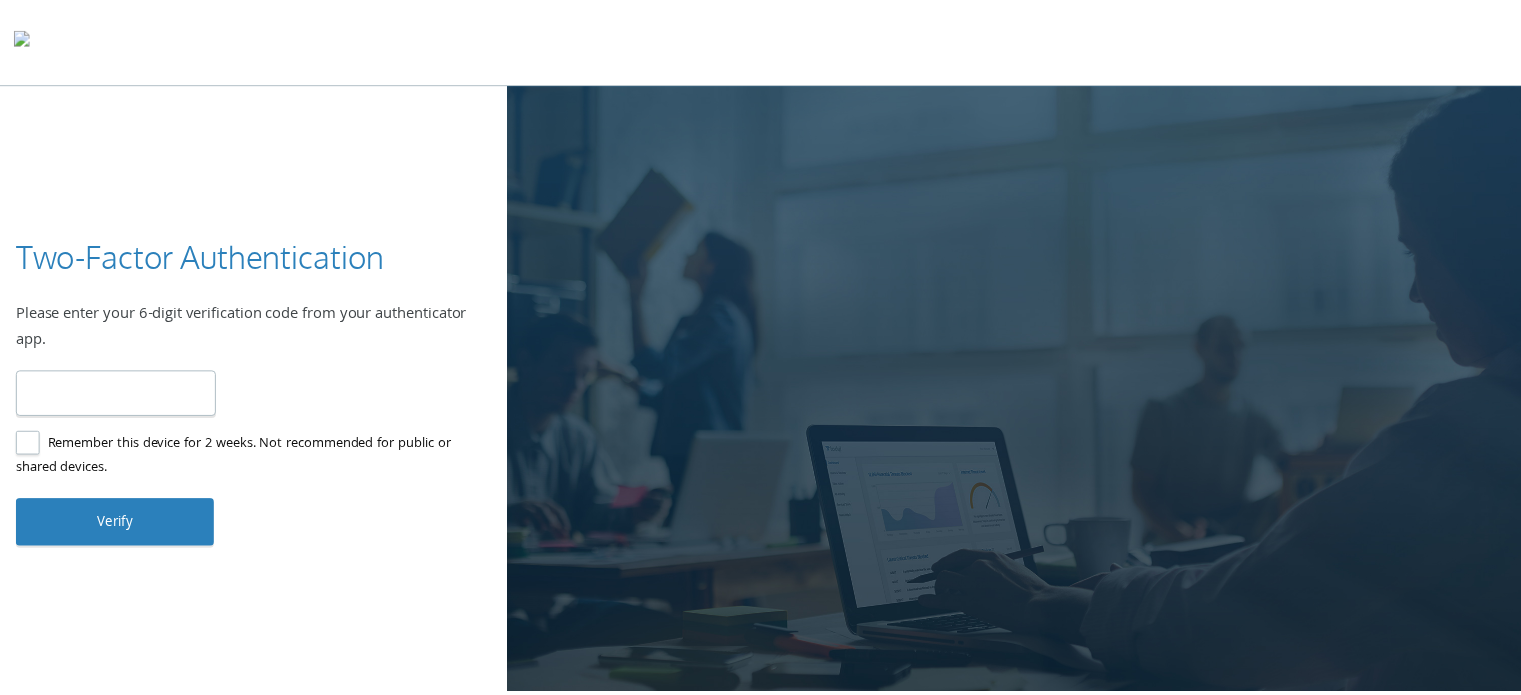 scroll, scrollTop: 0, scrollLeft: 0, axis: both 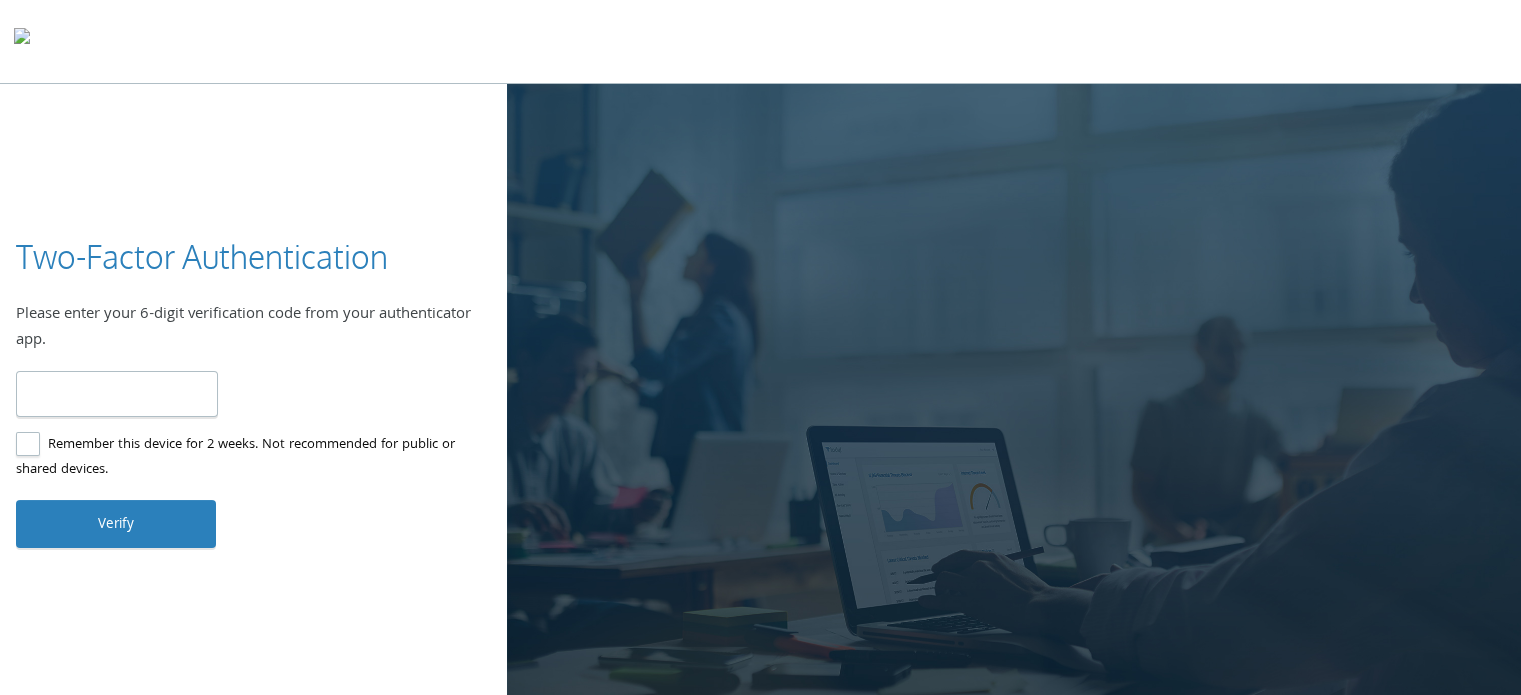 click at bounding box center (117, 394) 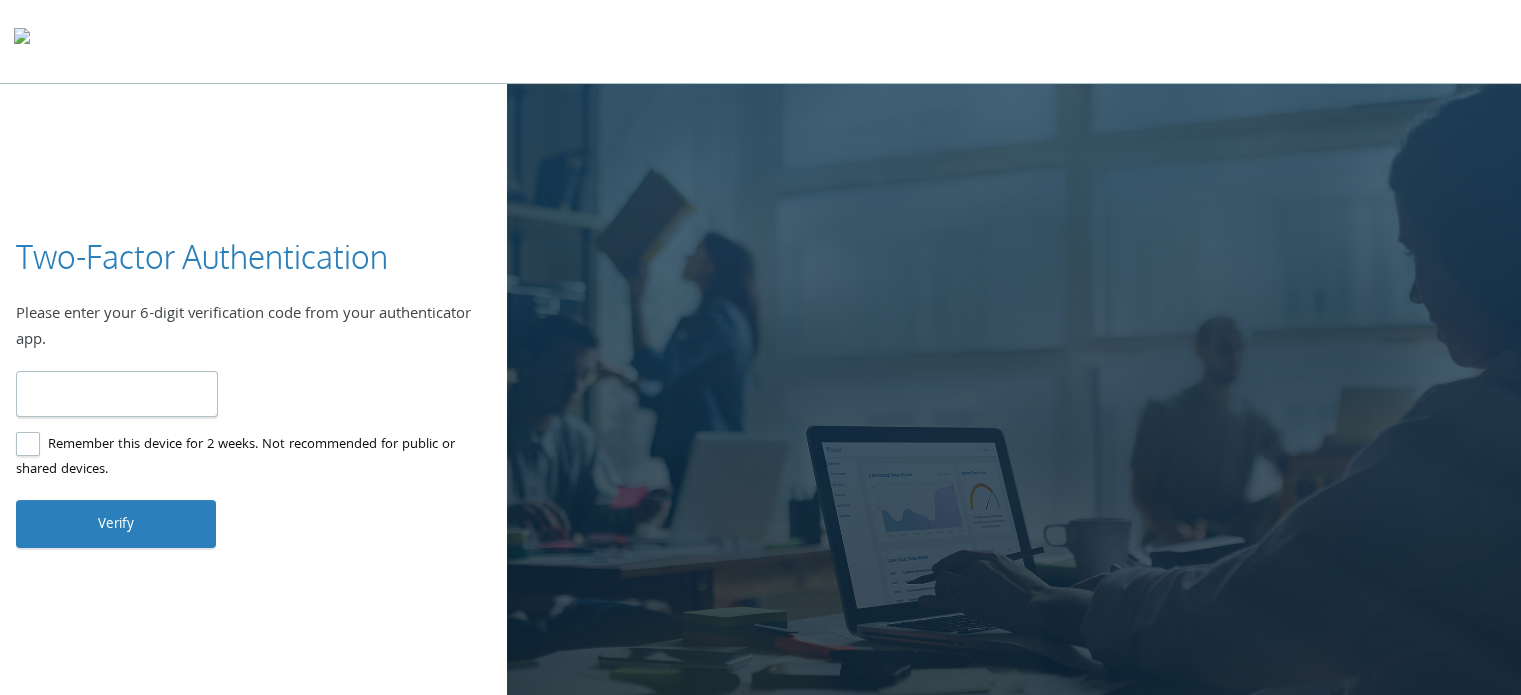 type on "******" 